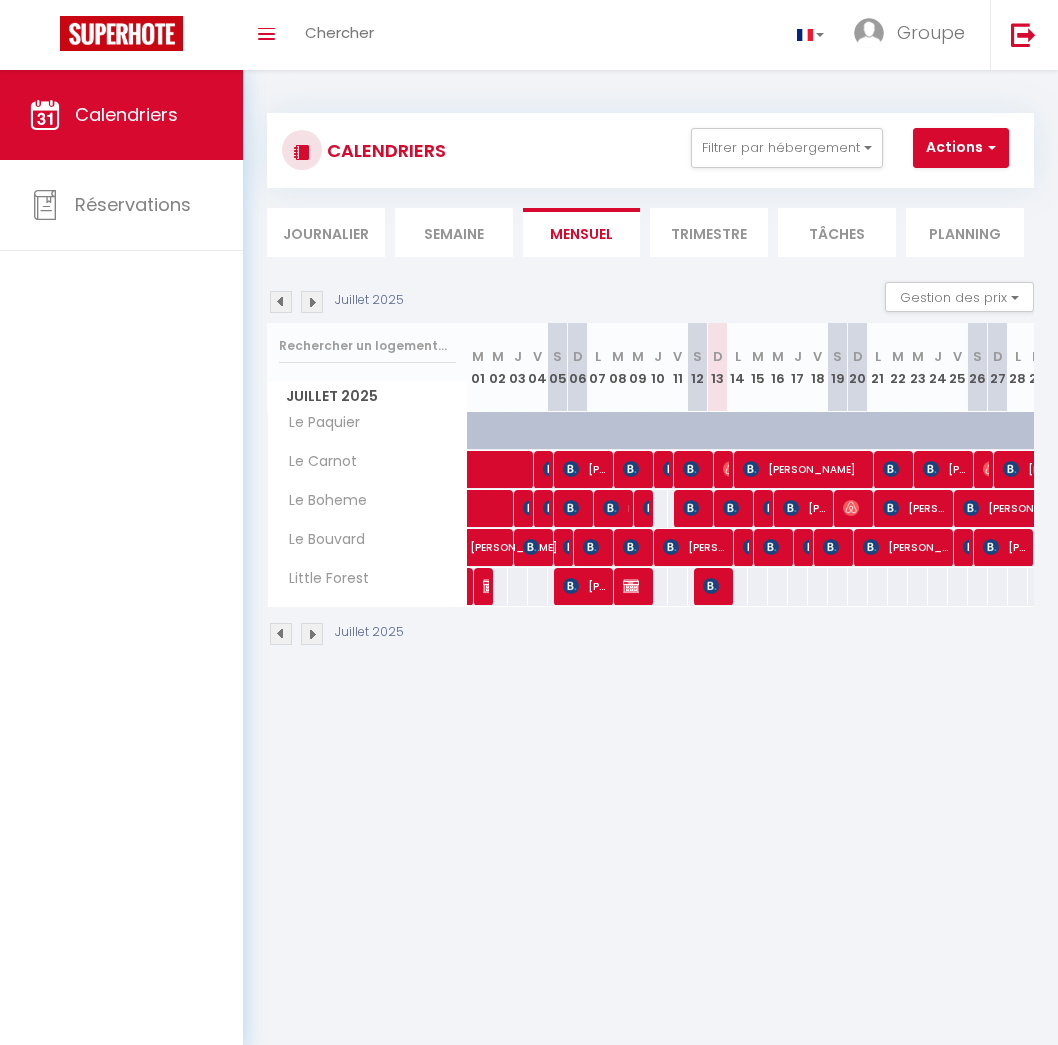 scroll, scrollTop: 0, scrollLeft: 0, axis: both 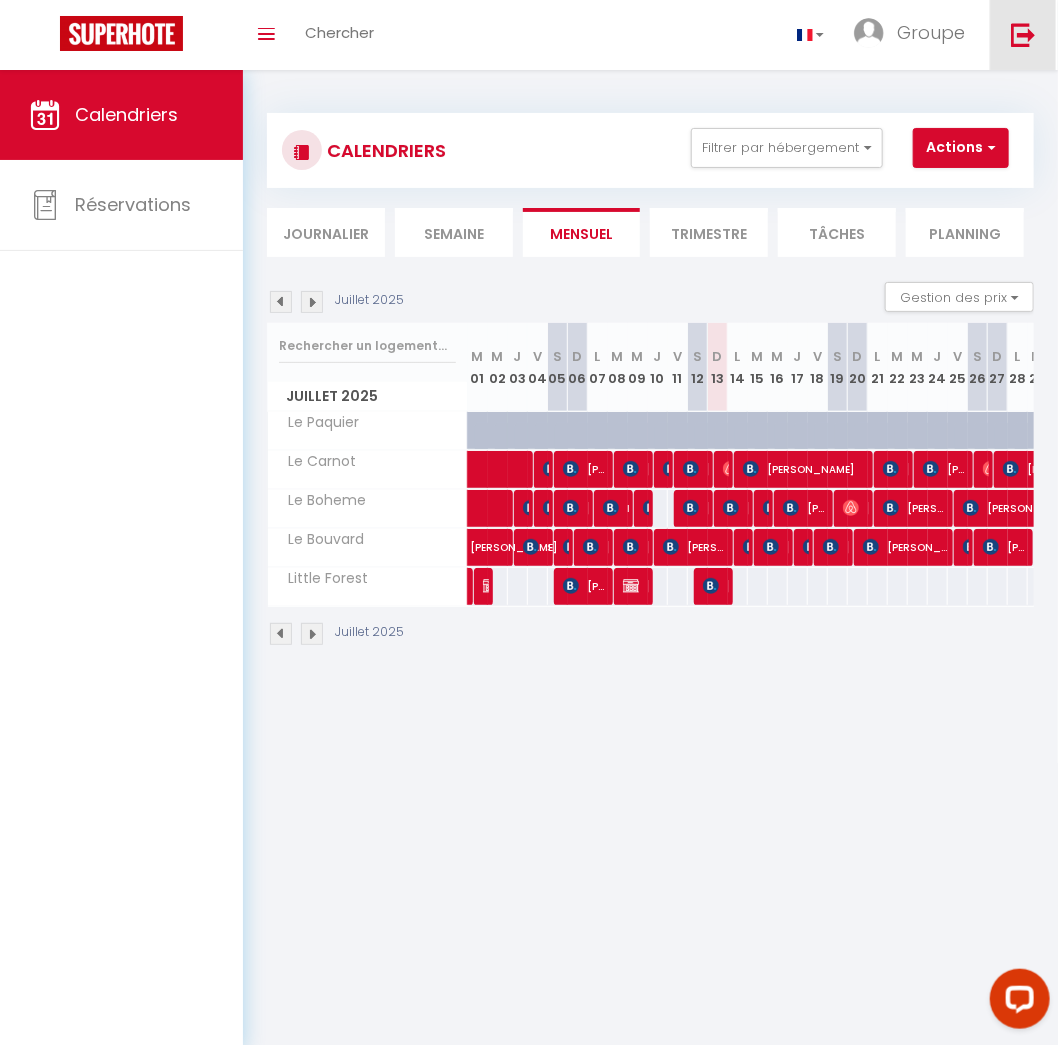 click at bounding box center (1023, 35) 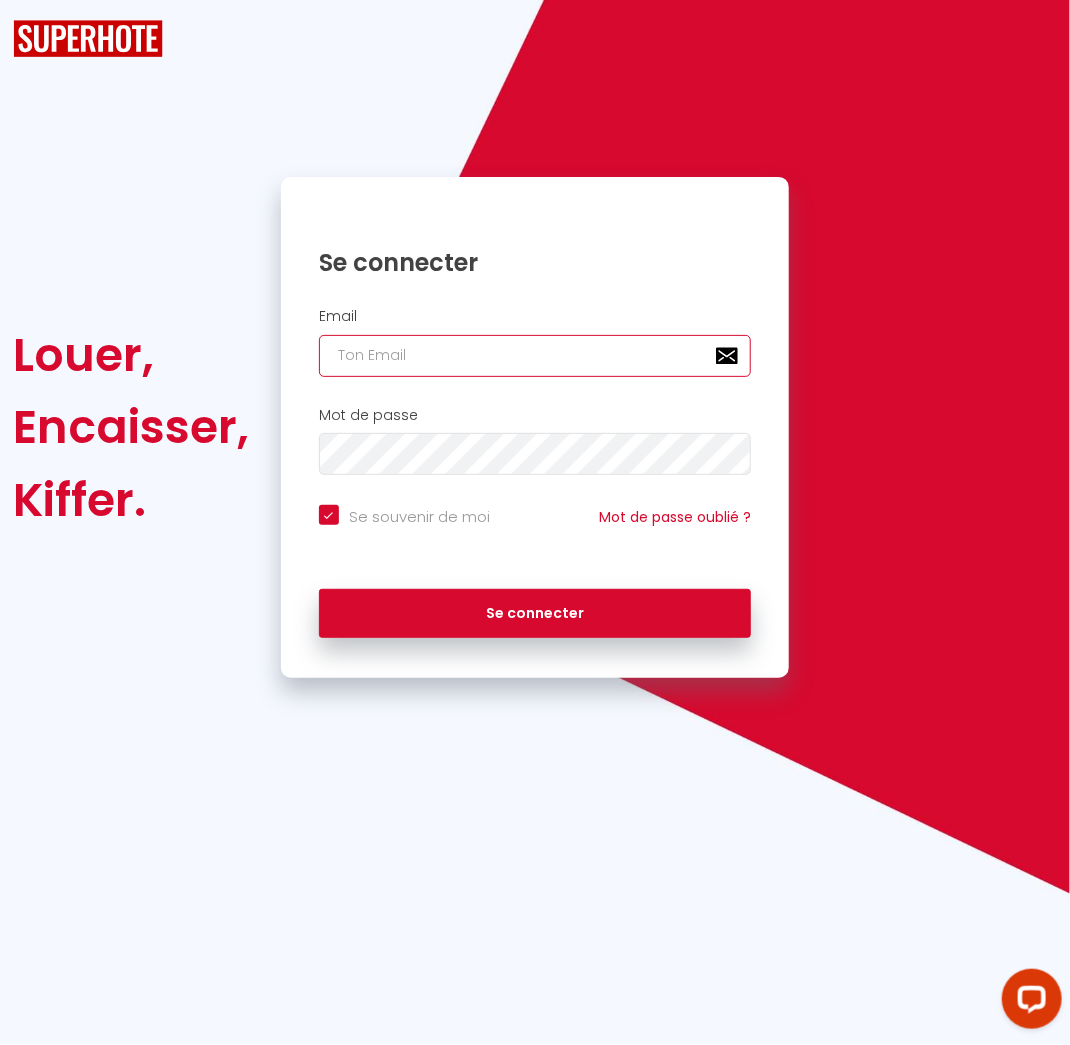 type on "[EMAIL_ADDRESS][DOMAIN_NAME]" 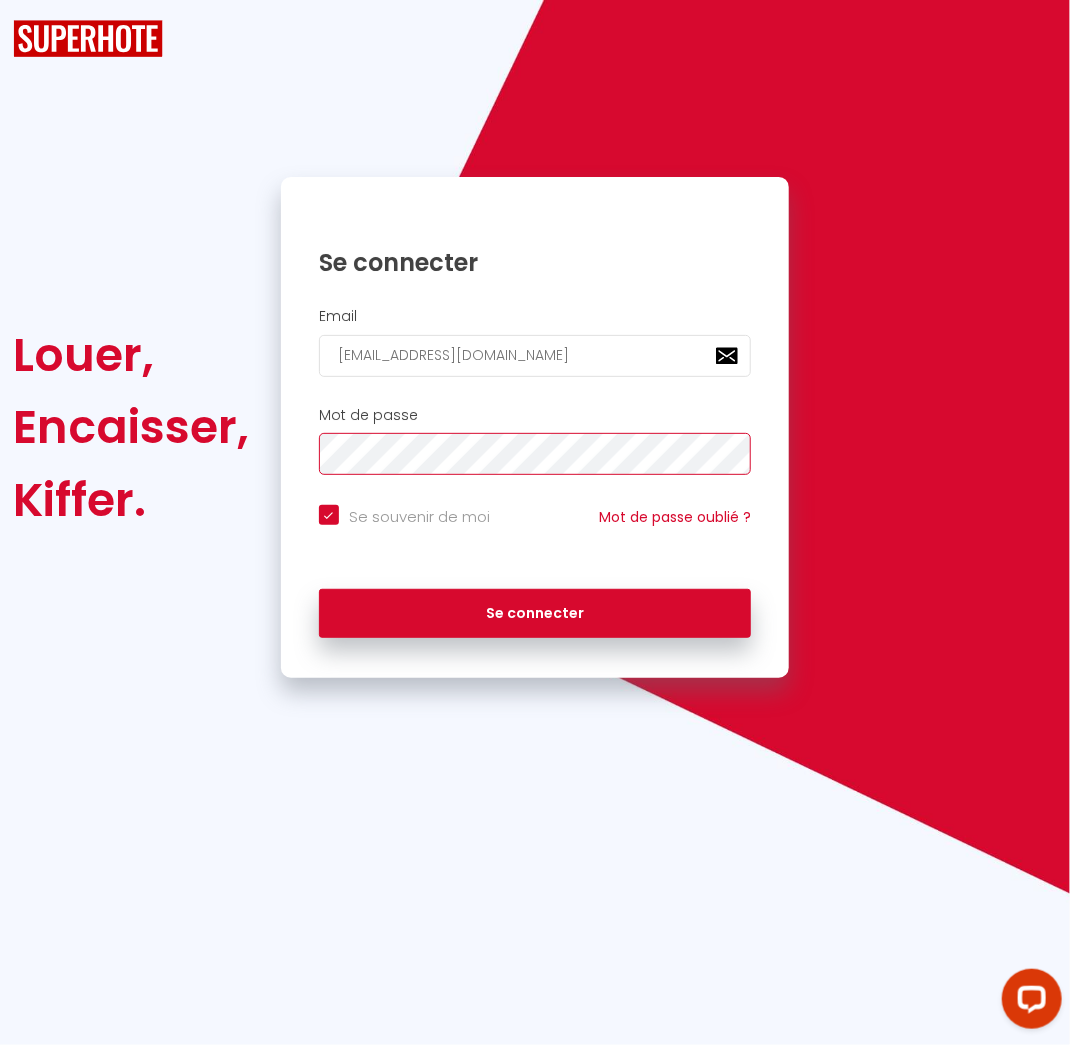 checkbox on "true" 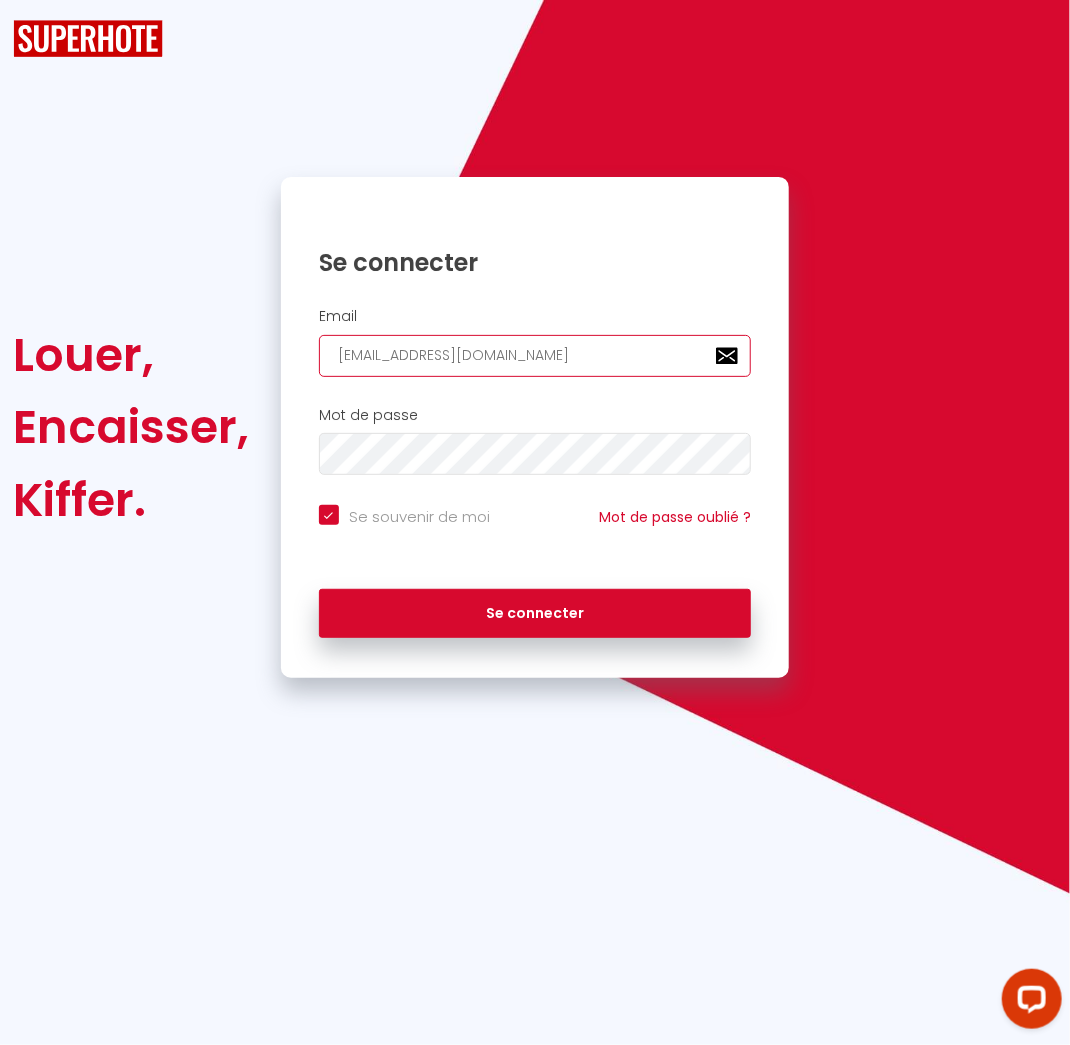 click on "[EMAIL_ADDRESS][DOMAIN_NAME]" at bounding box center (535, 356) 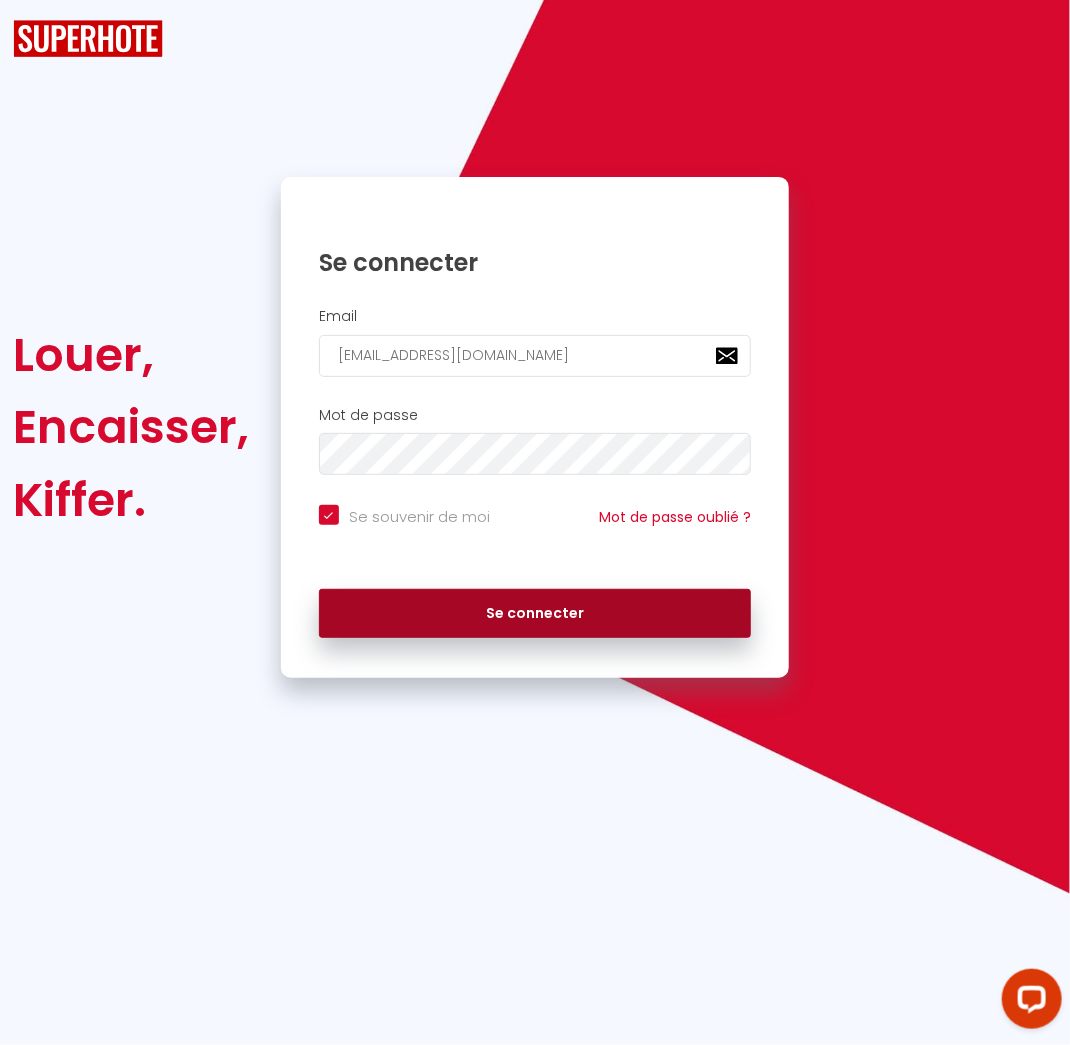 click on "Se connecter" at bounding box center (535, 614) 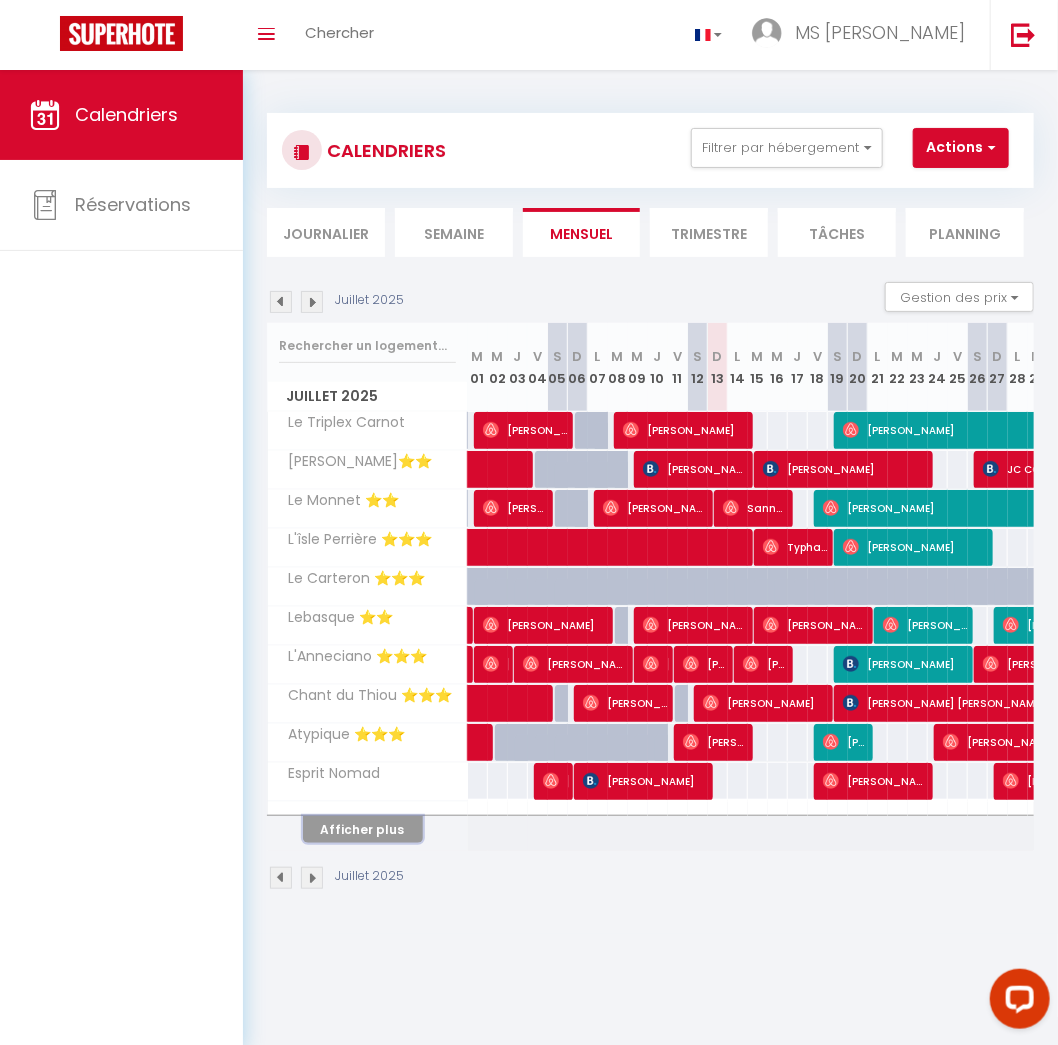 click on "Afficher plus" at bounding box center [363, 829] 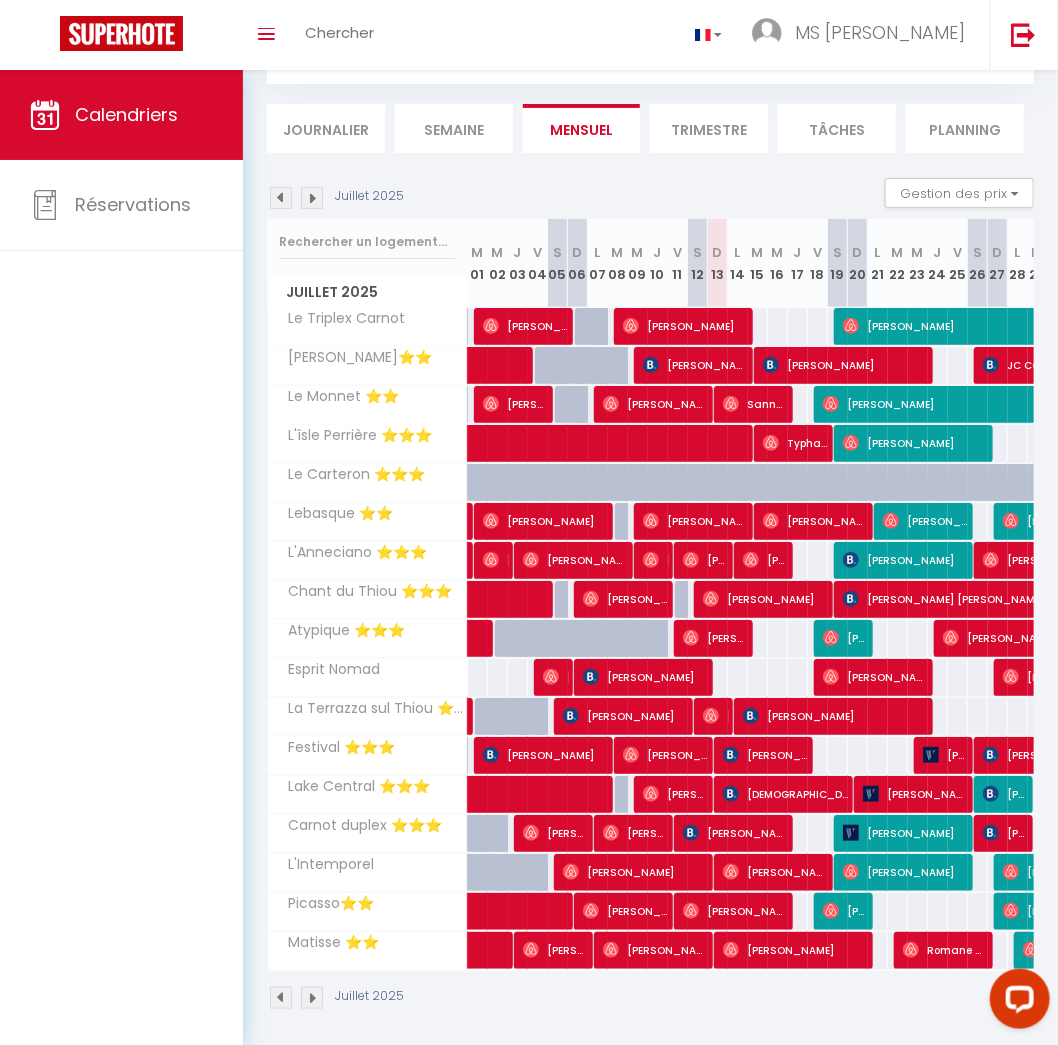 scroll, scrollTop: 120, scrollLeft: 0, axis: vertical 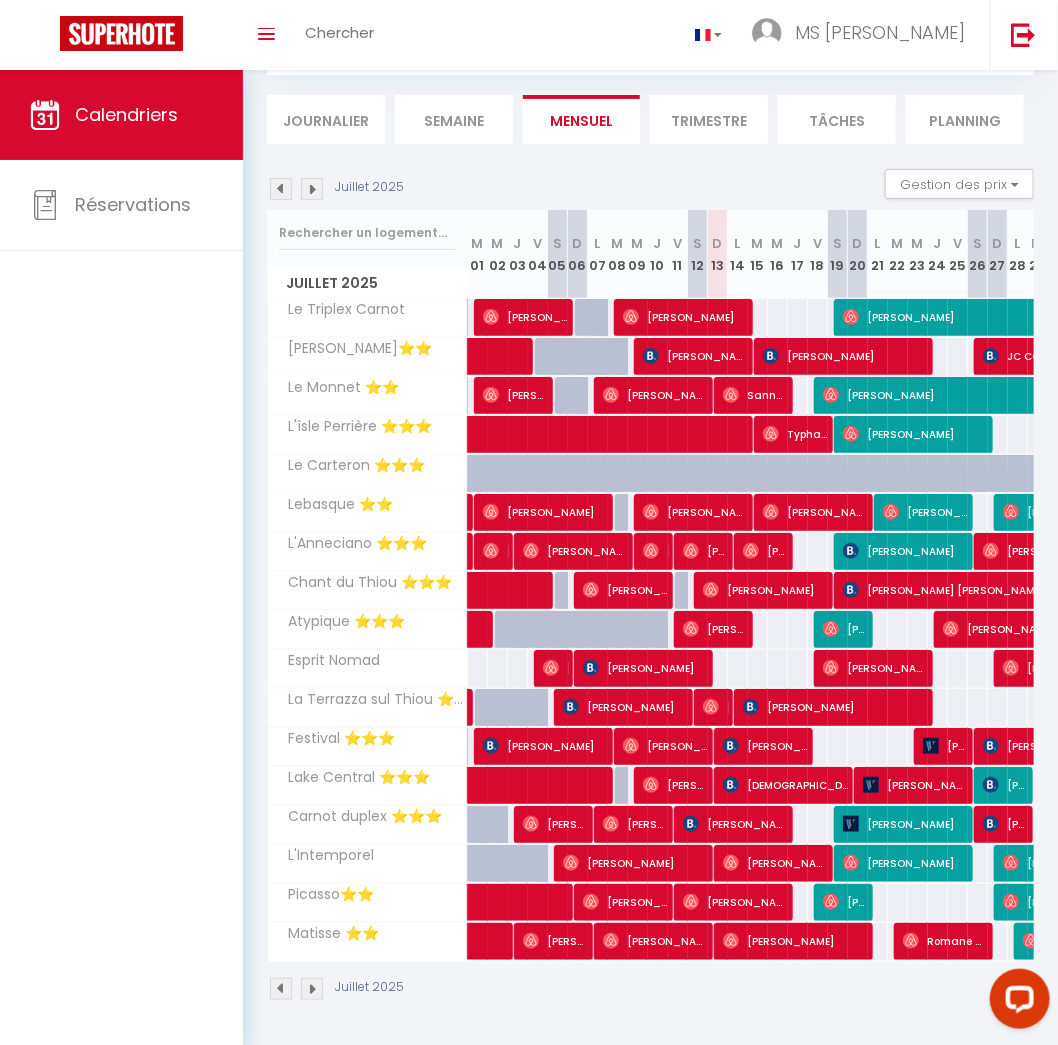drag, startPoint x: 488, startPoint y: 1005, endPoint x: 628, endPoint y: 1007, distance: 140.01428 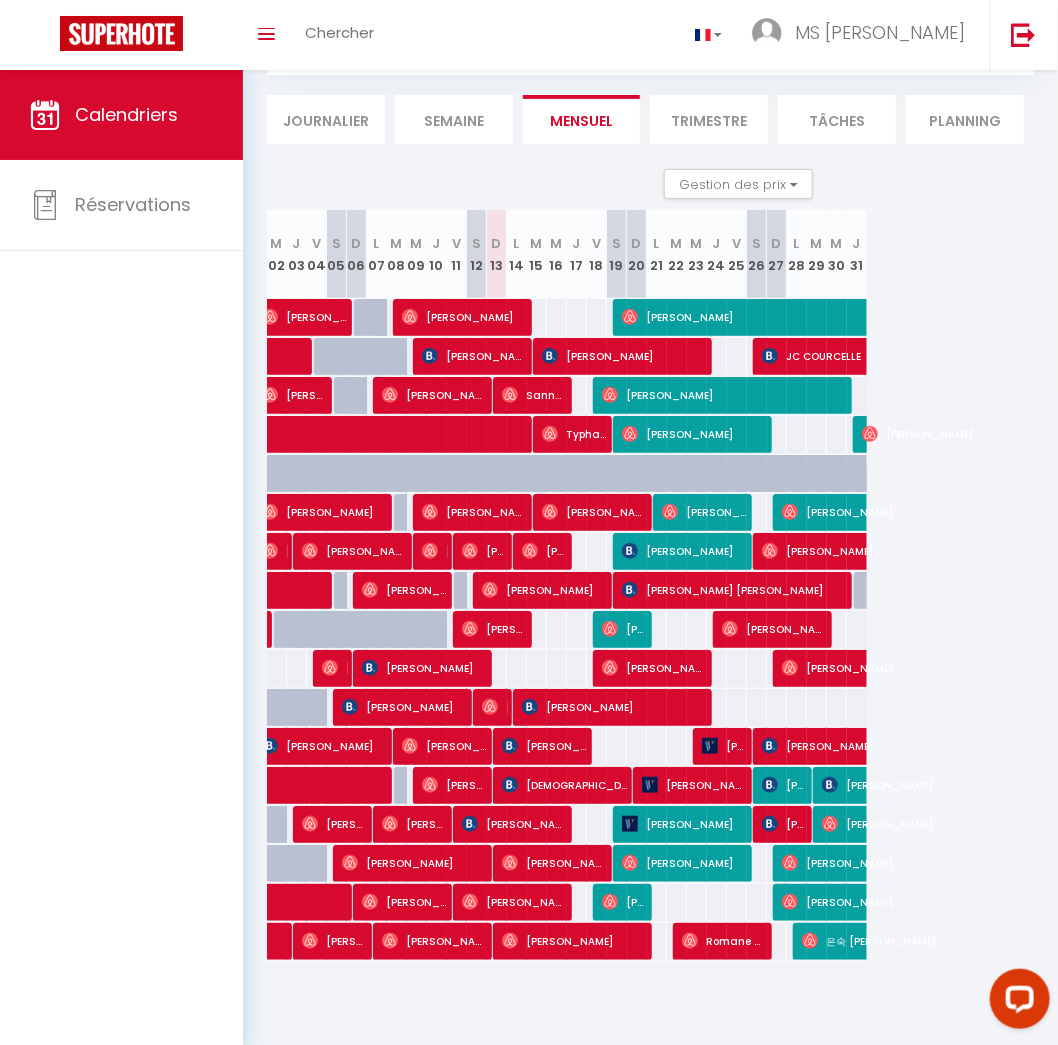 scroll, scrollTop: 0, scrollLeft: 216, axis: horizontal 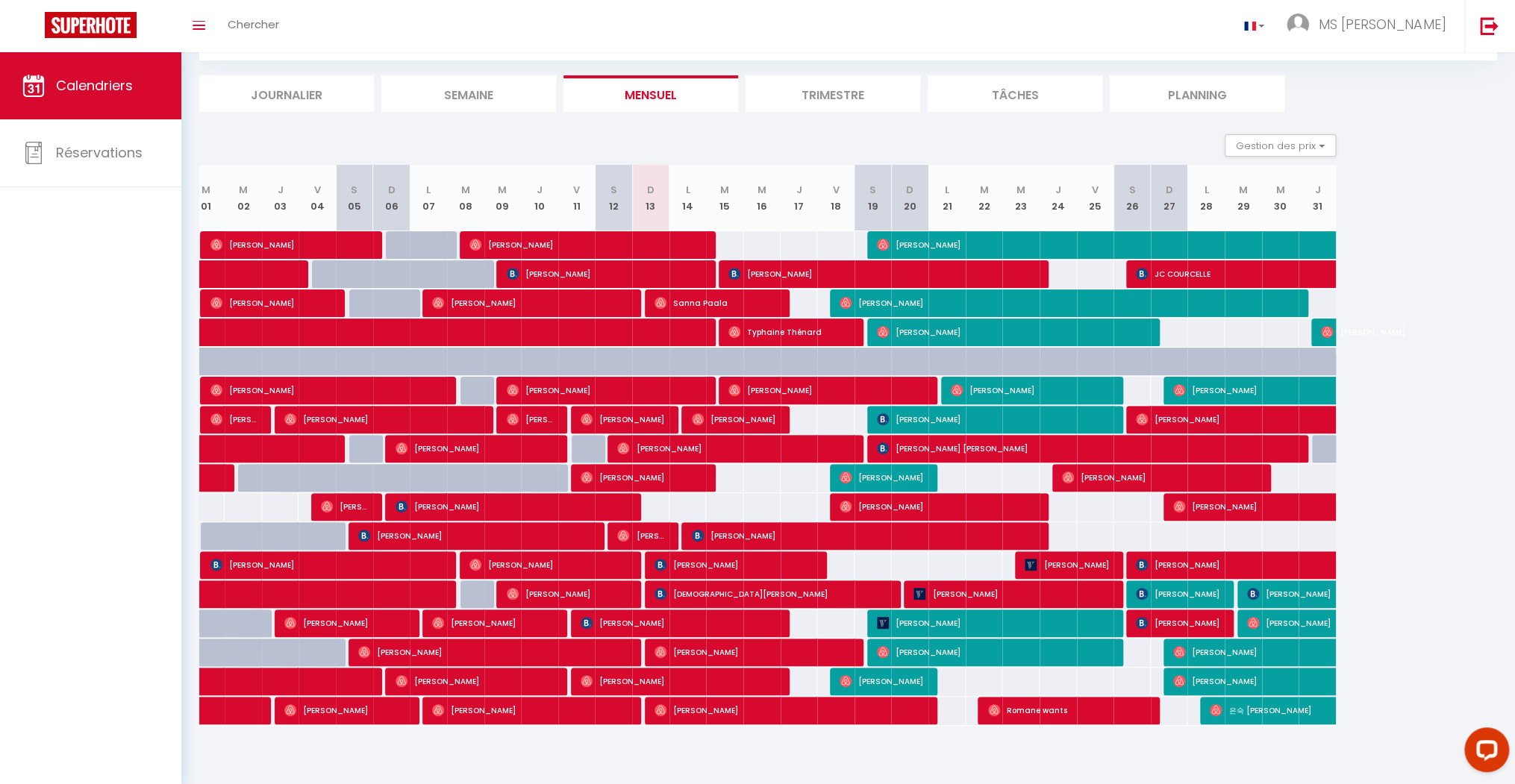 drag, startPoint x: 827, startPoint y: 733, endPoint x: 1077, endPoint y: 747, distance: 250.39169 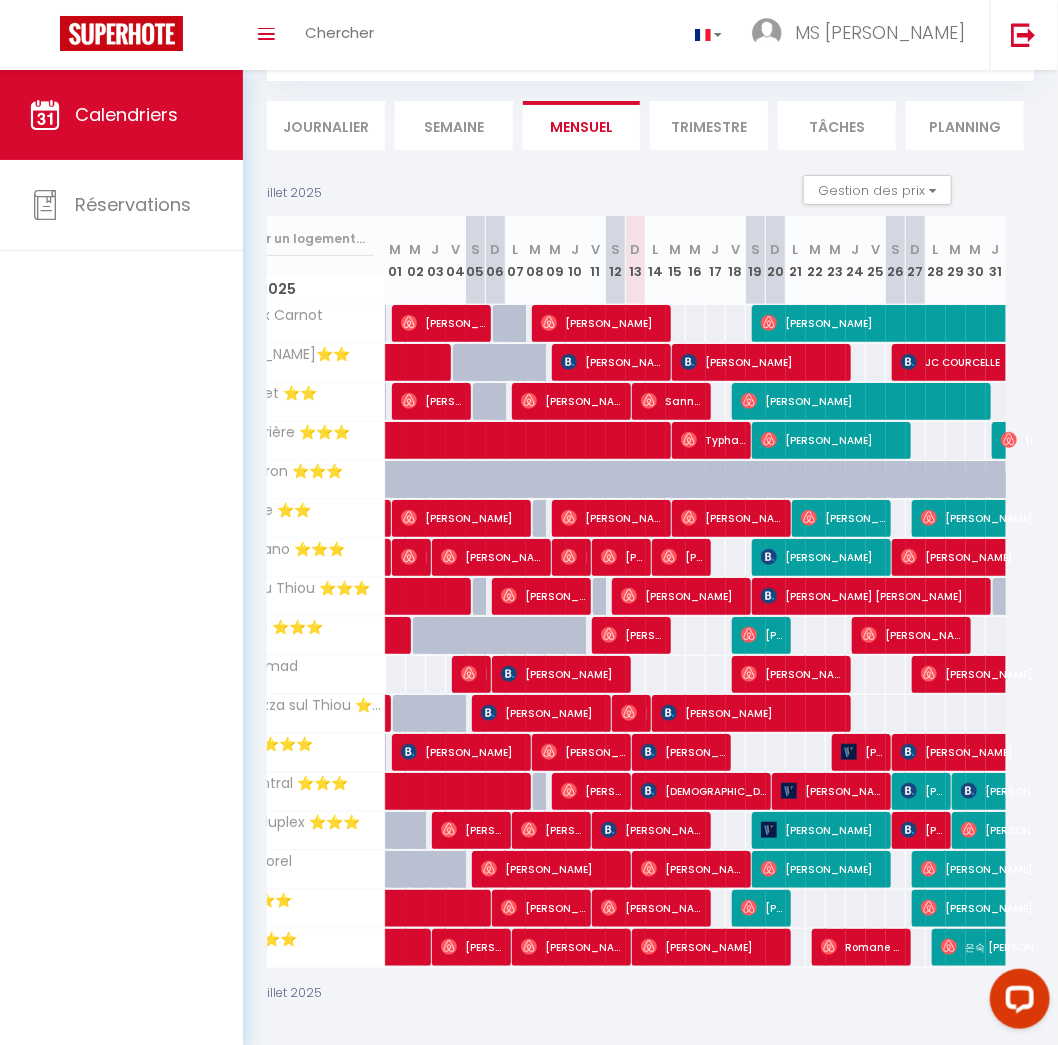 scroll, scrollTop: 0, scrollLeft: 0, axis: both 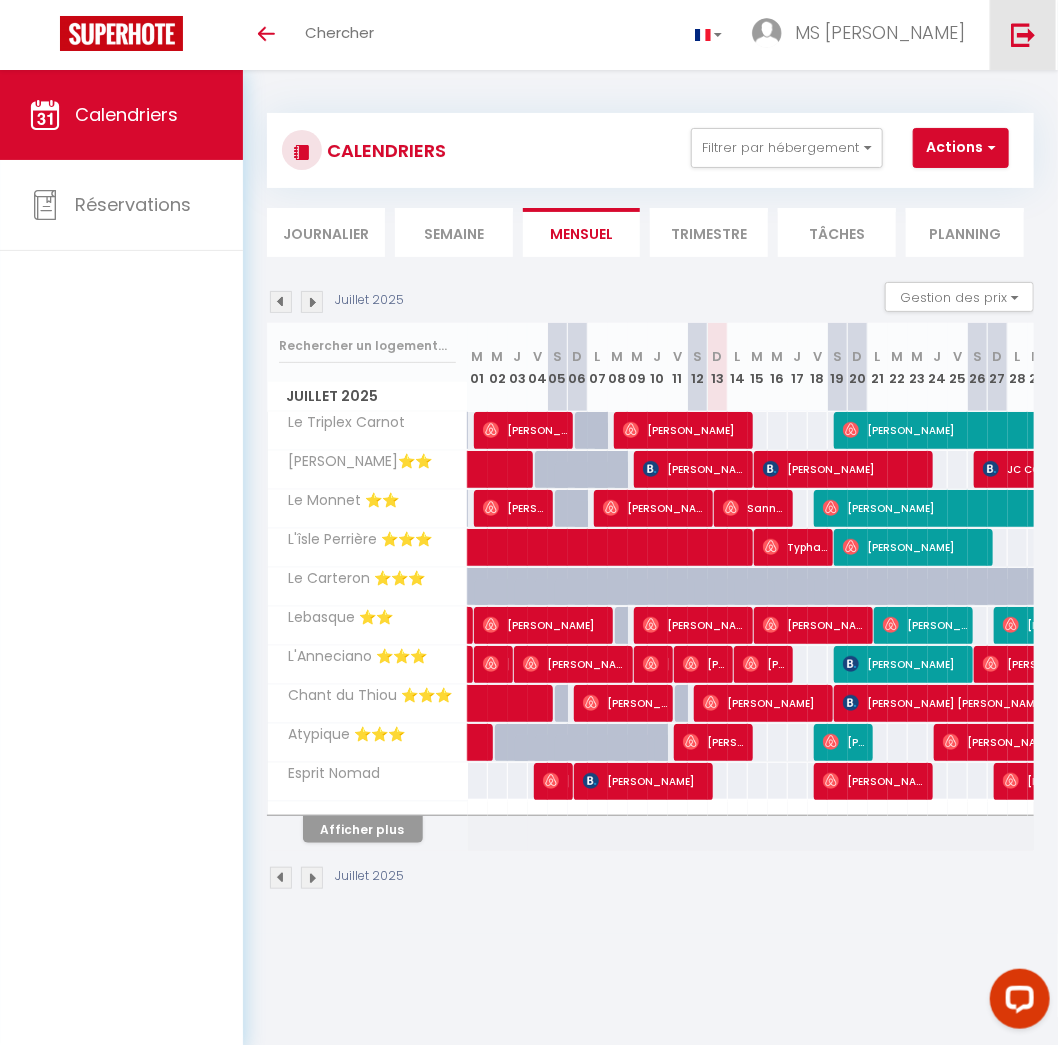 click at bounding box center (1023, 34) 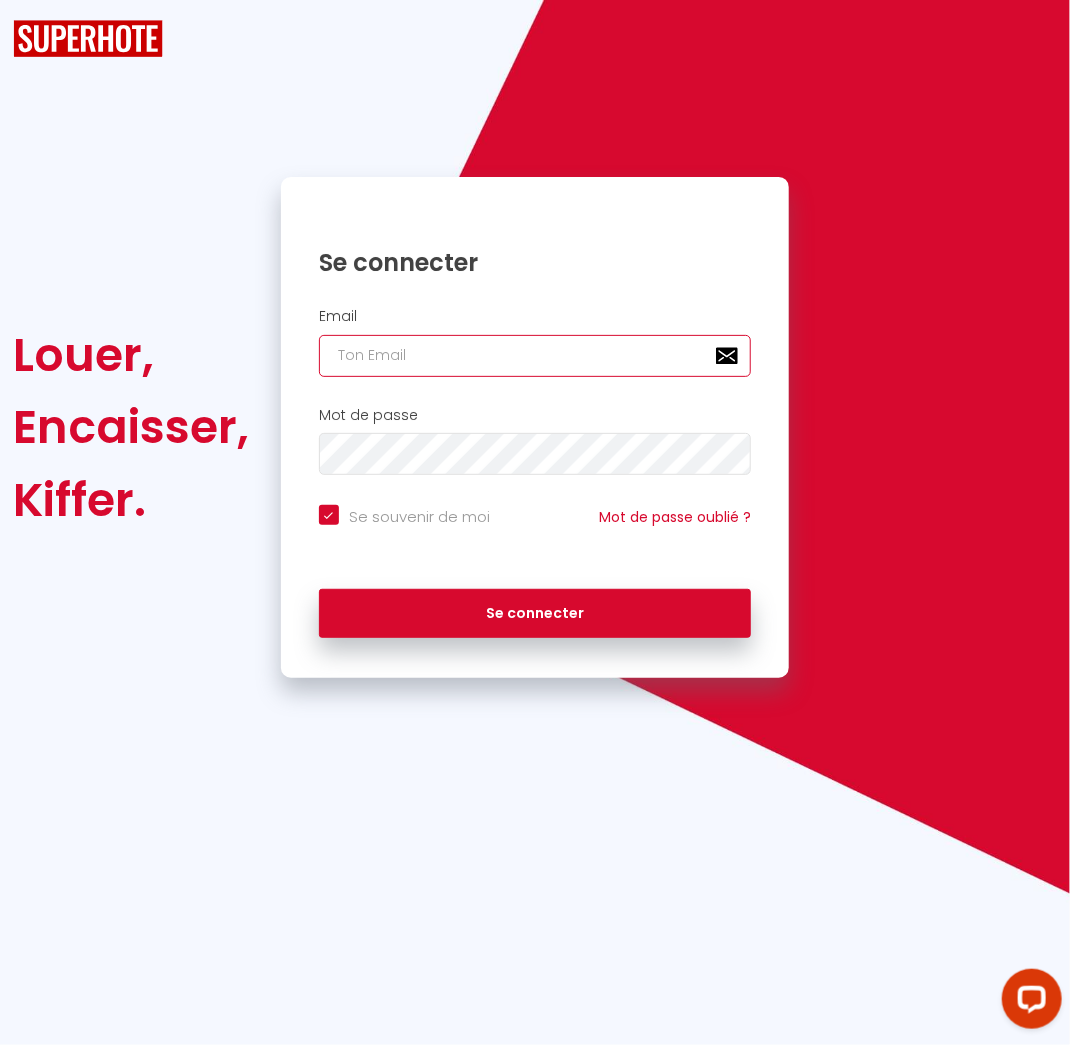 type on "MSClean@likemyhome.fr" 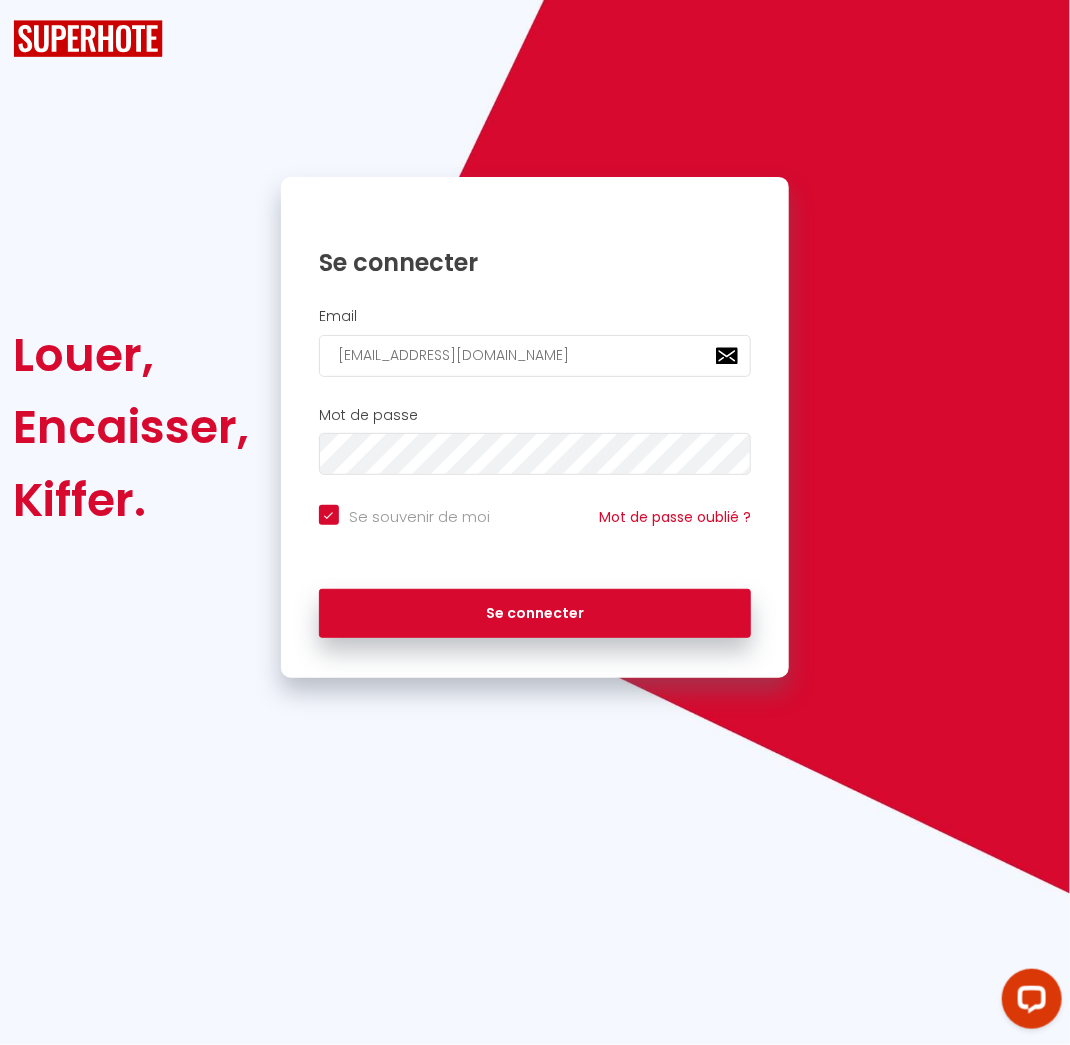 checkbox on "true" 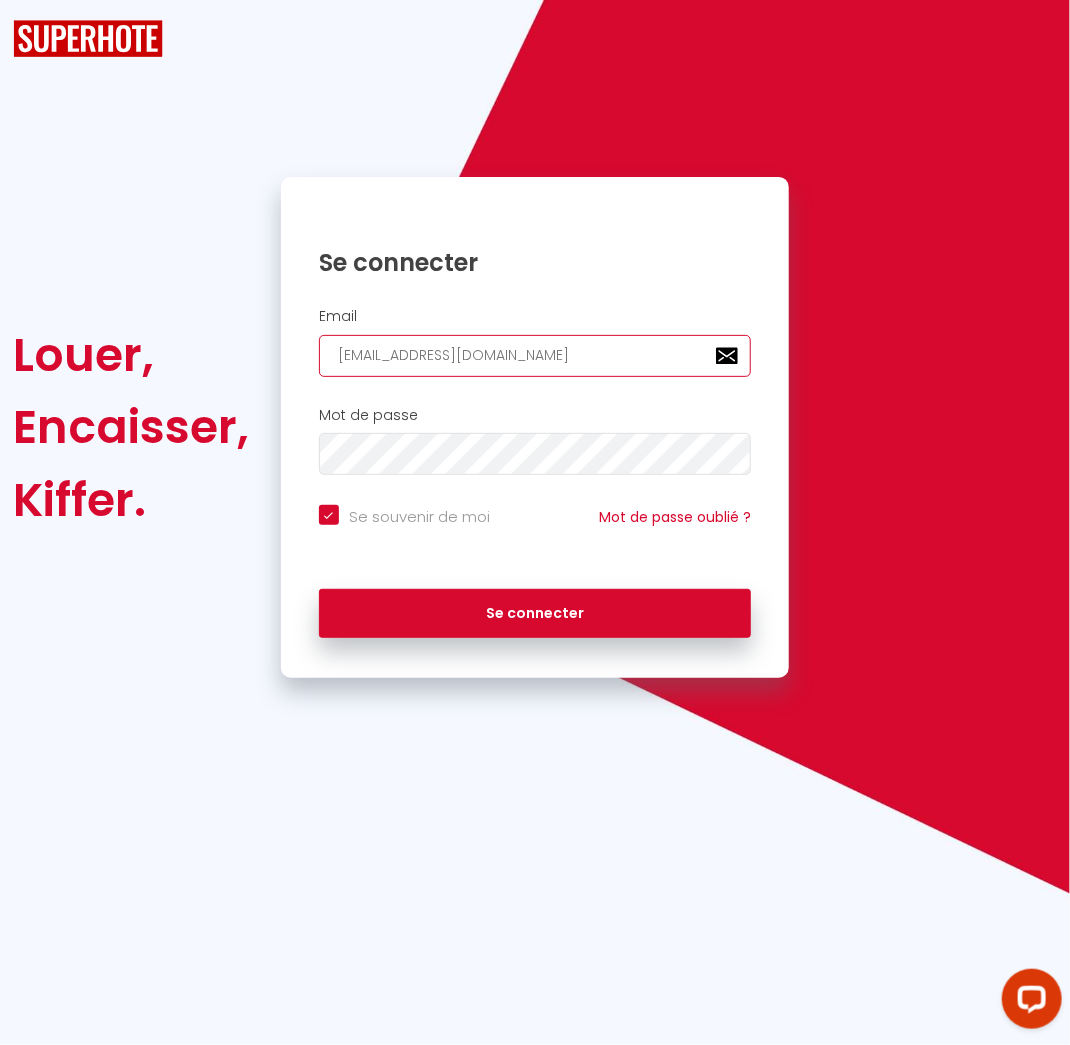 click on "MSClean@likemyhome.fr" at bounding box center [535, 356] 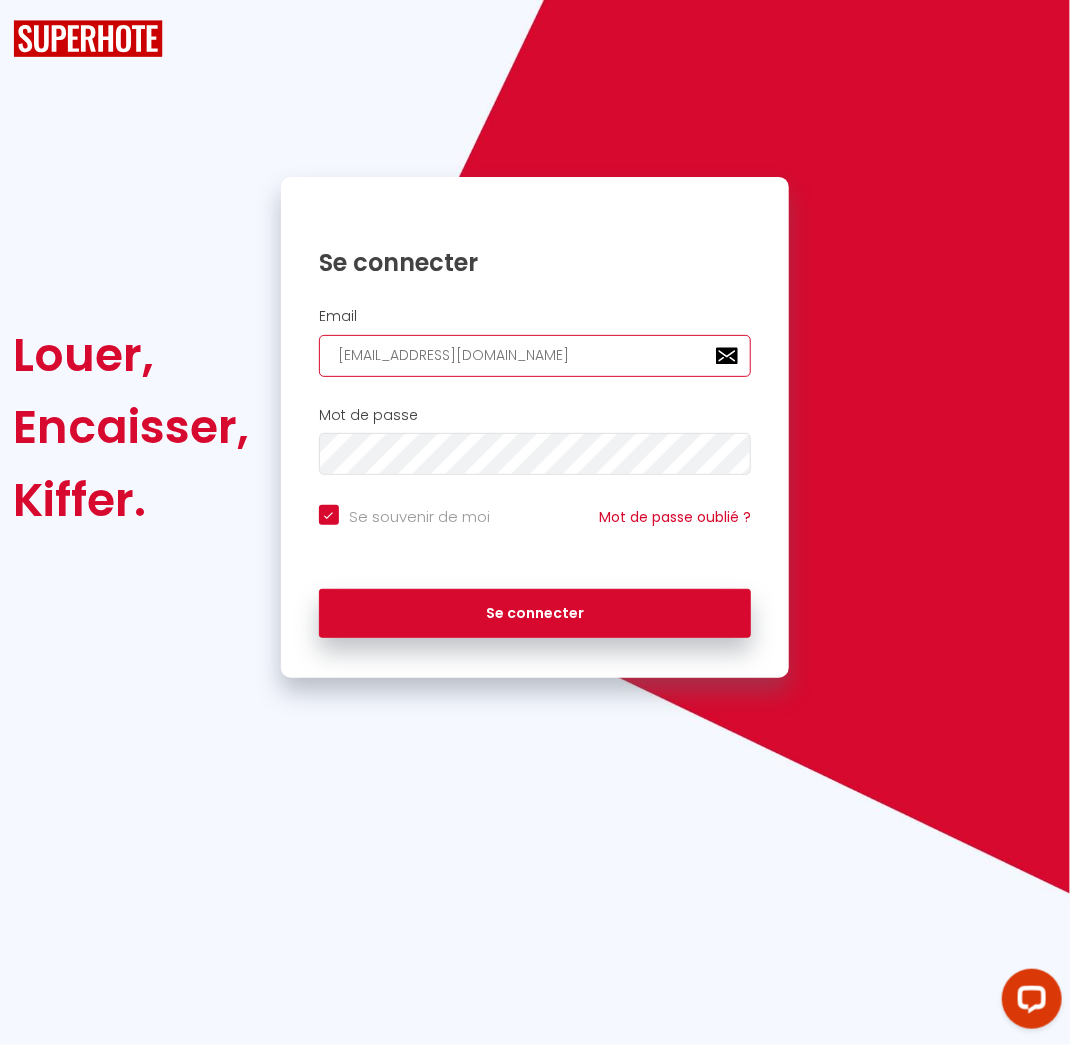 type on "[EMAIL_ADDRESS][DOMAIN_NAME]" 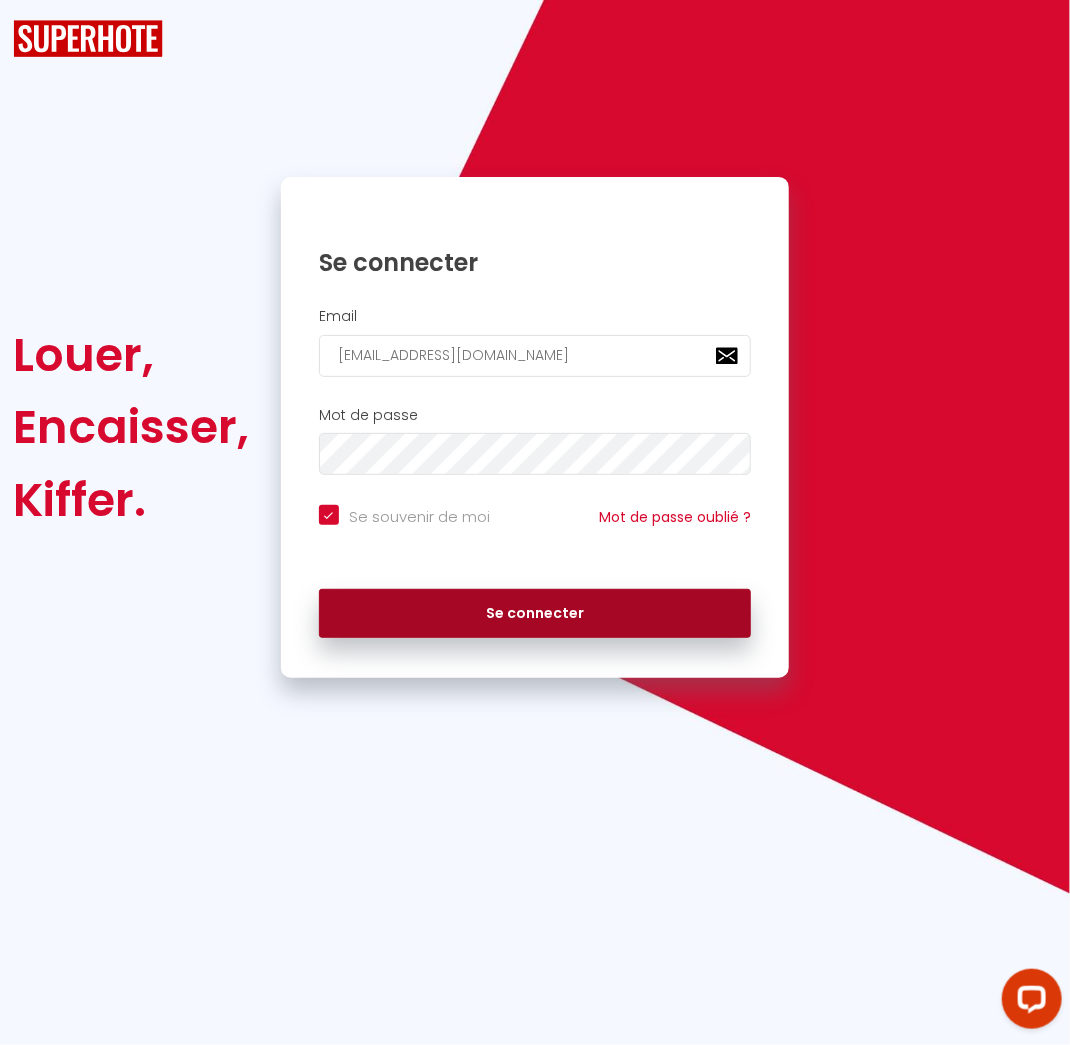 click on "Se connecter" at bounding box center [535, 614] 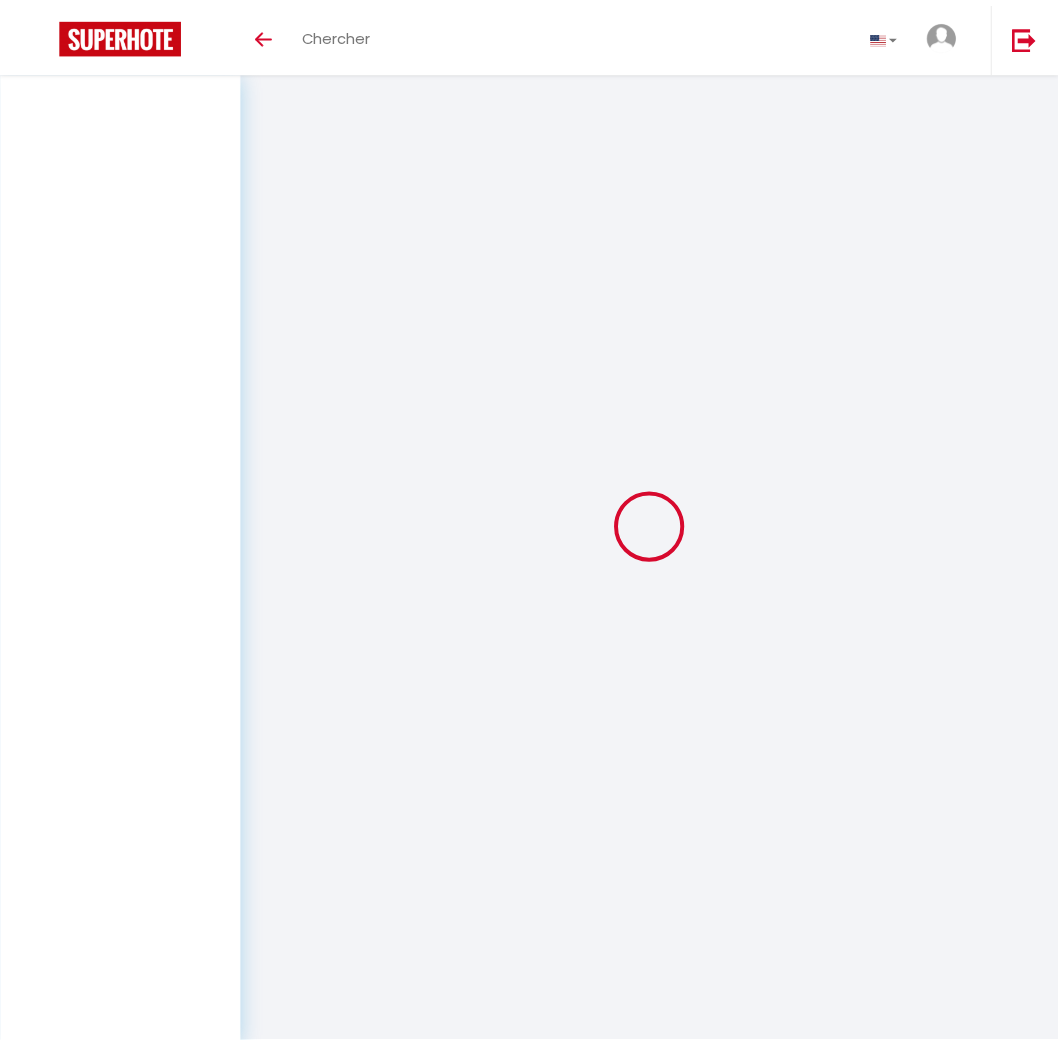 scroll, scrollTop: 0, scrollLeft: 0, axis: both 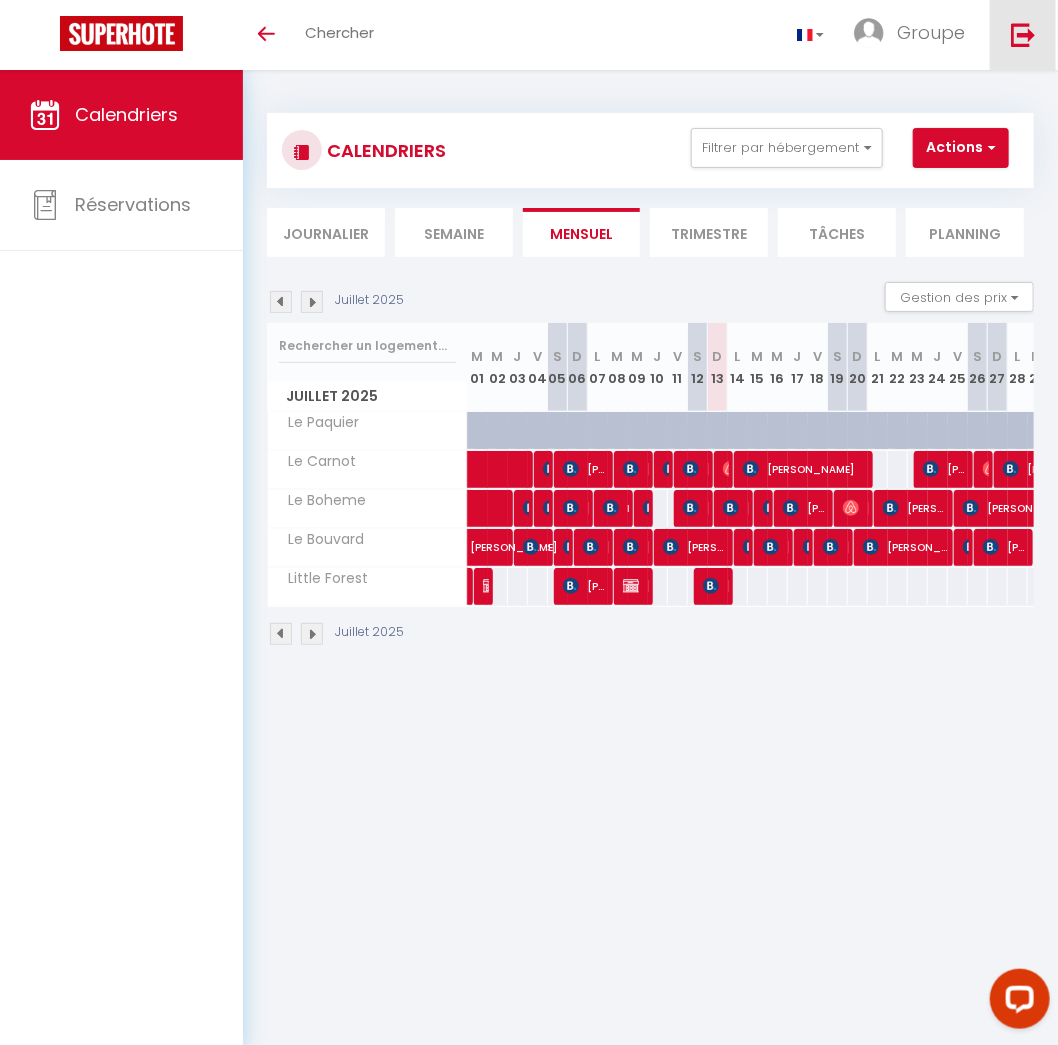 click at bounding box center (1023, 35) 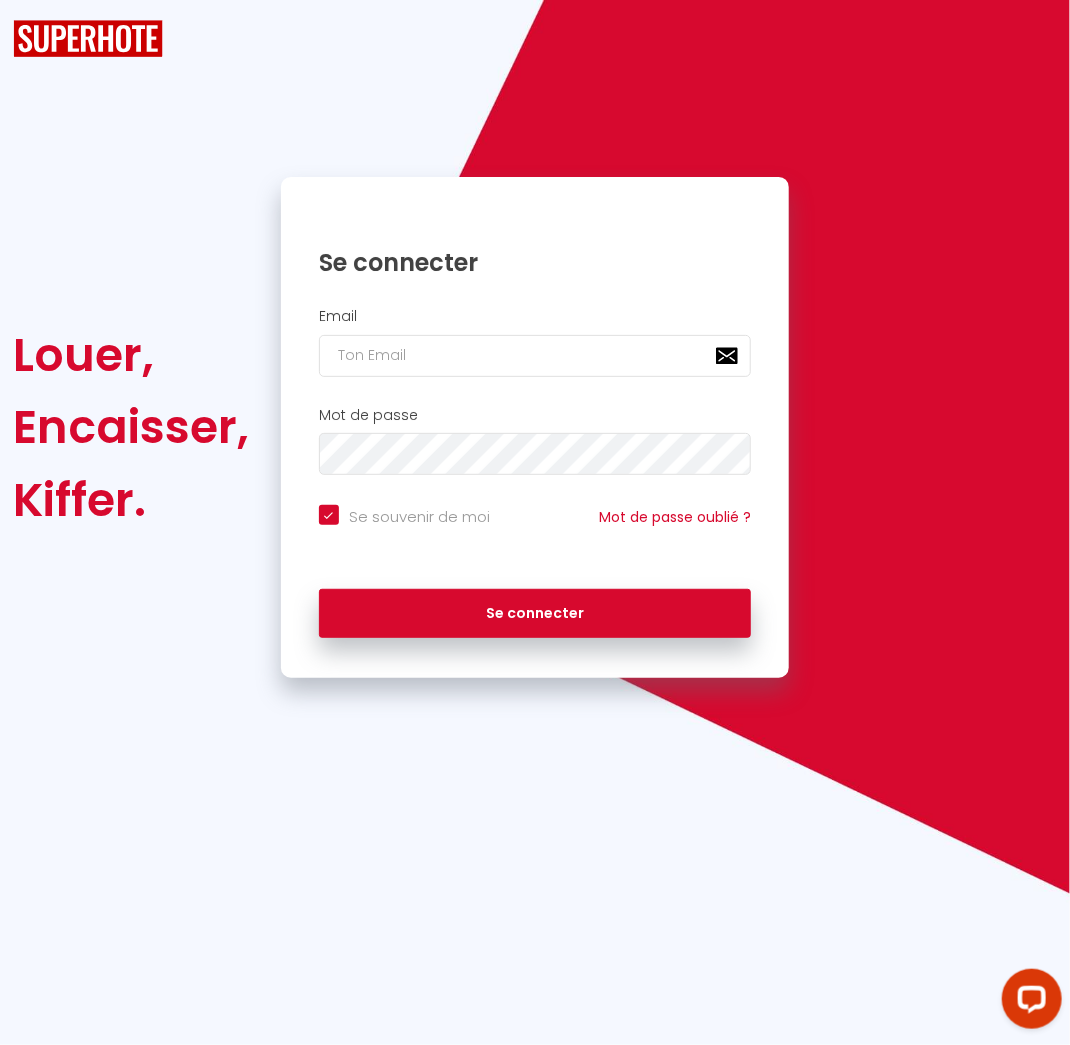 checkbox on "true" 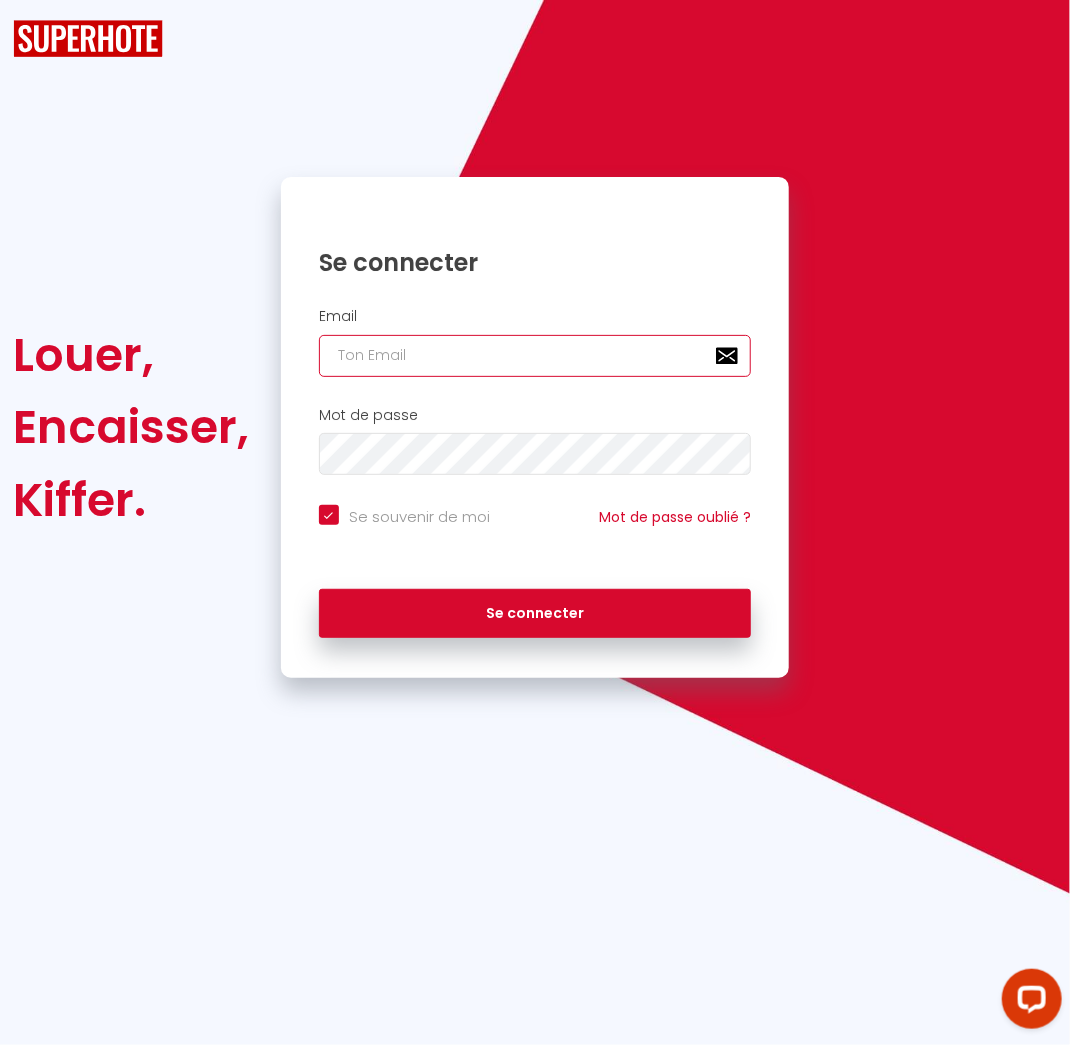 type on "[EMAIL_ADDRESS][DOMAIN_NAME]" 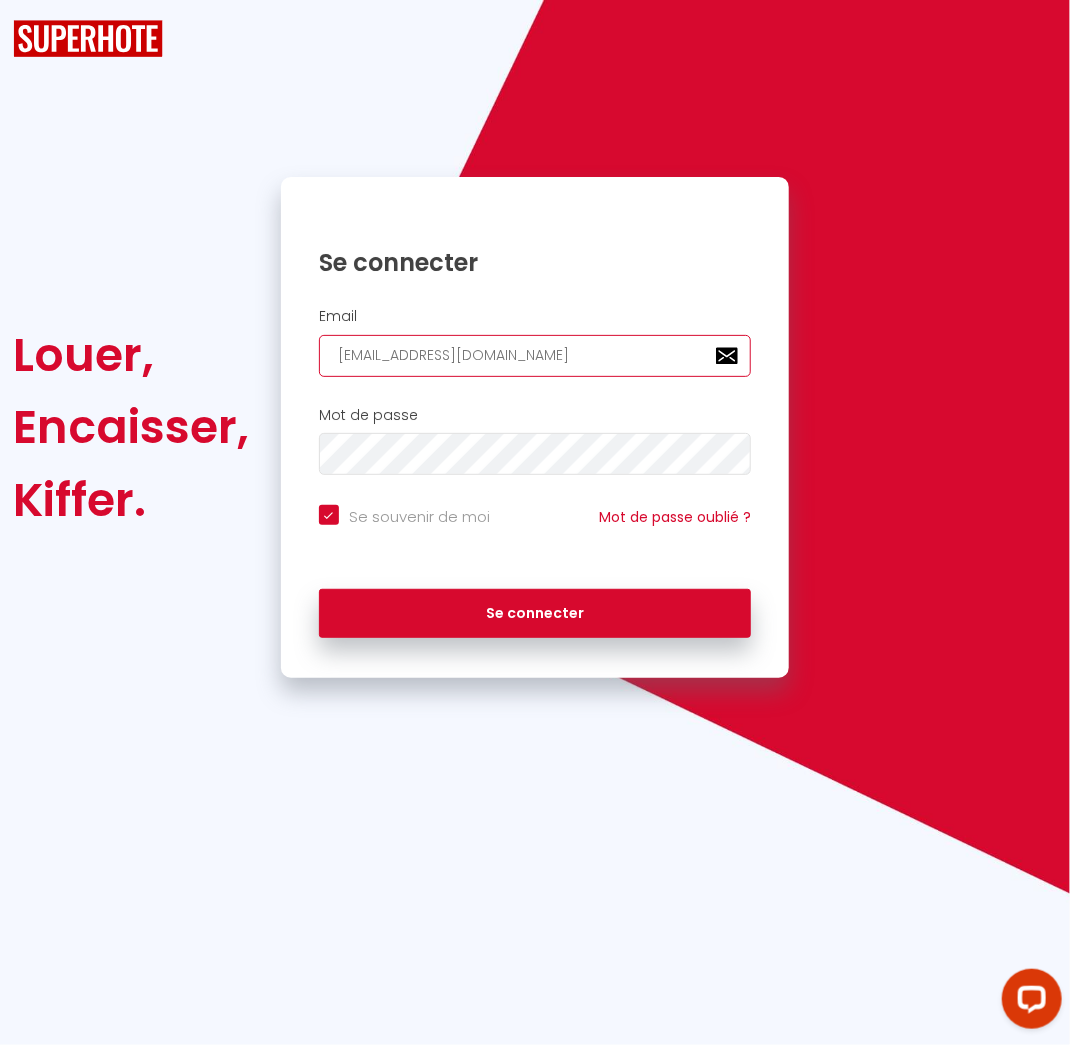 click on "[EMAIL_ADDRESS][DOMAIN_NAME]" at bounding box center [535, 356] 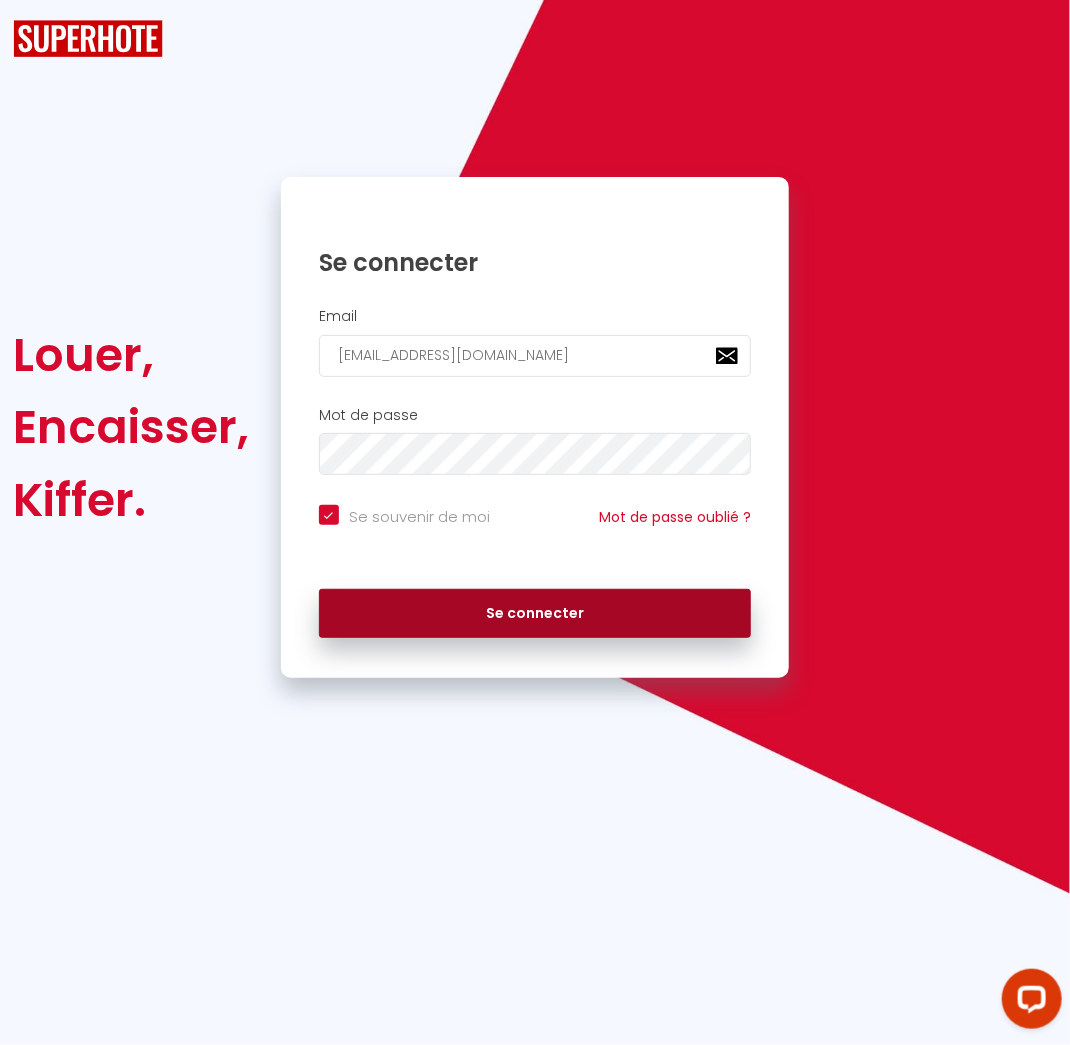 click on "Se connecter" at bounding box center [535, 614] 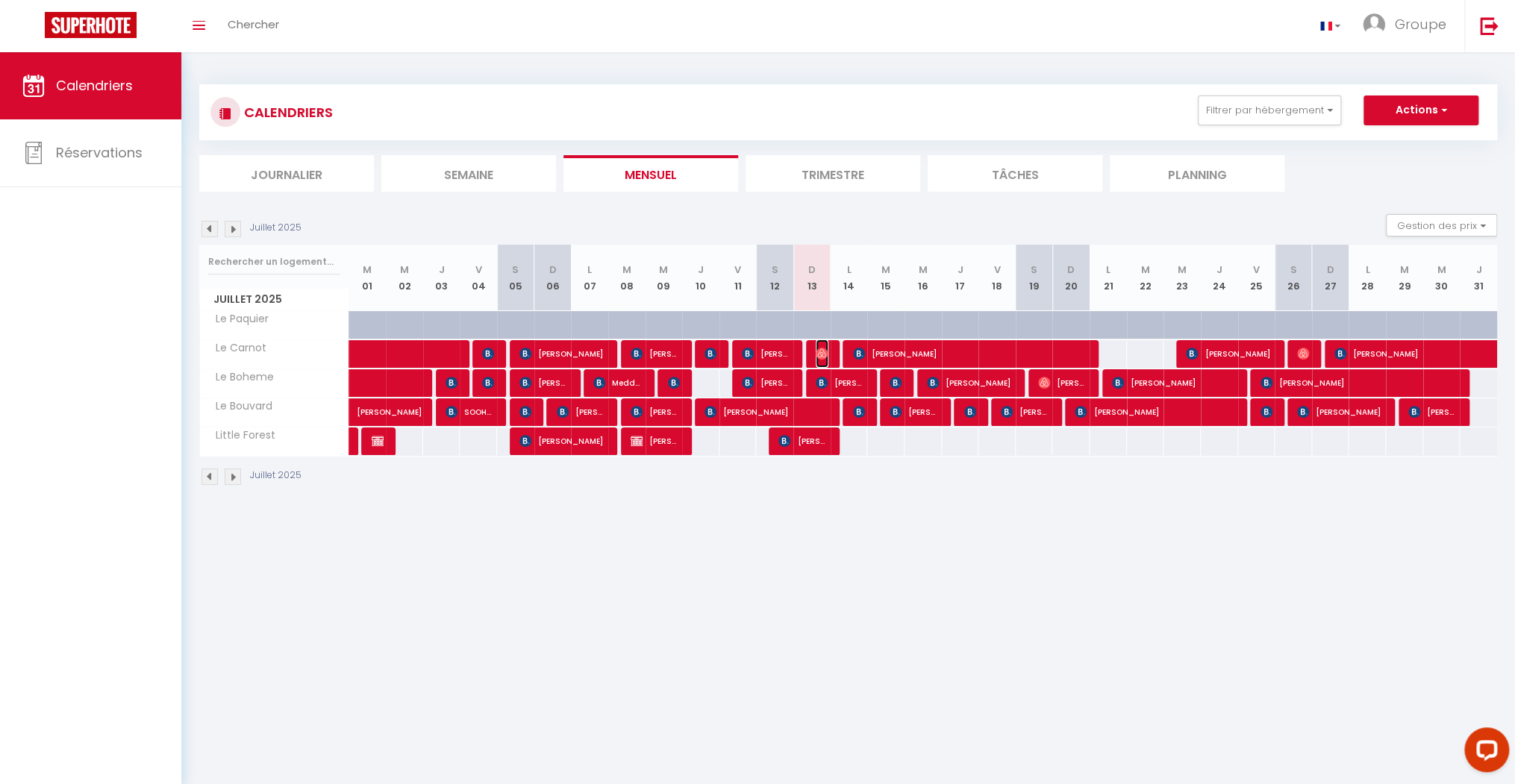 click on "[PERSON_NAME]" at bounding box center [822, 354] 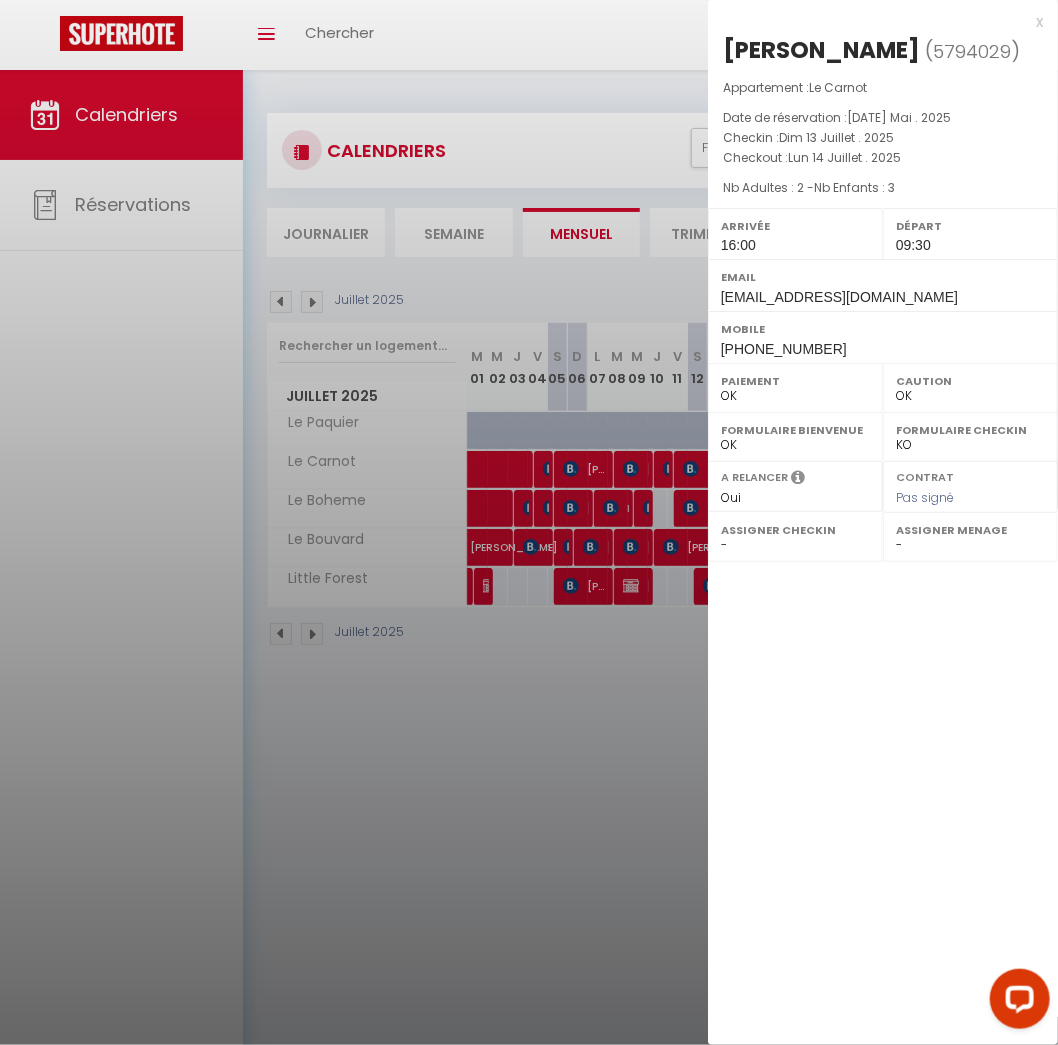 click at bounding box center [529, 522] 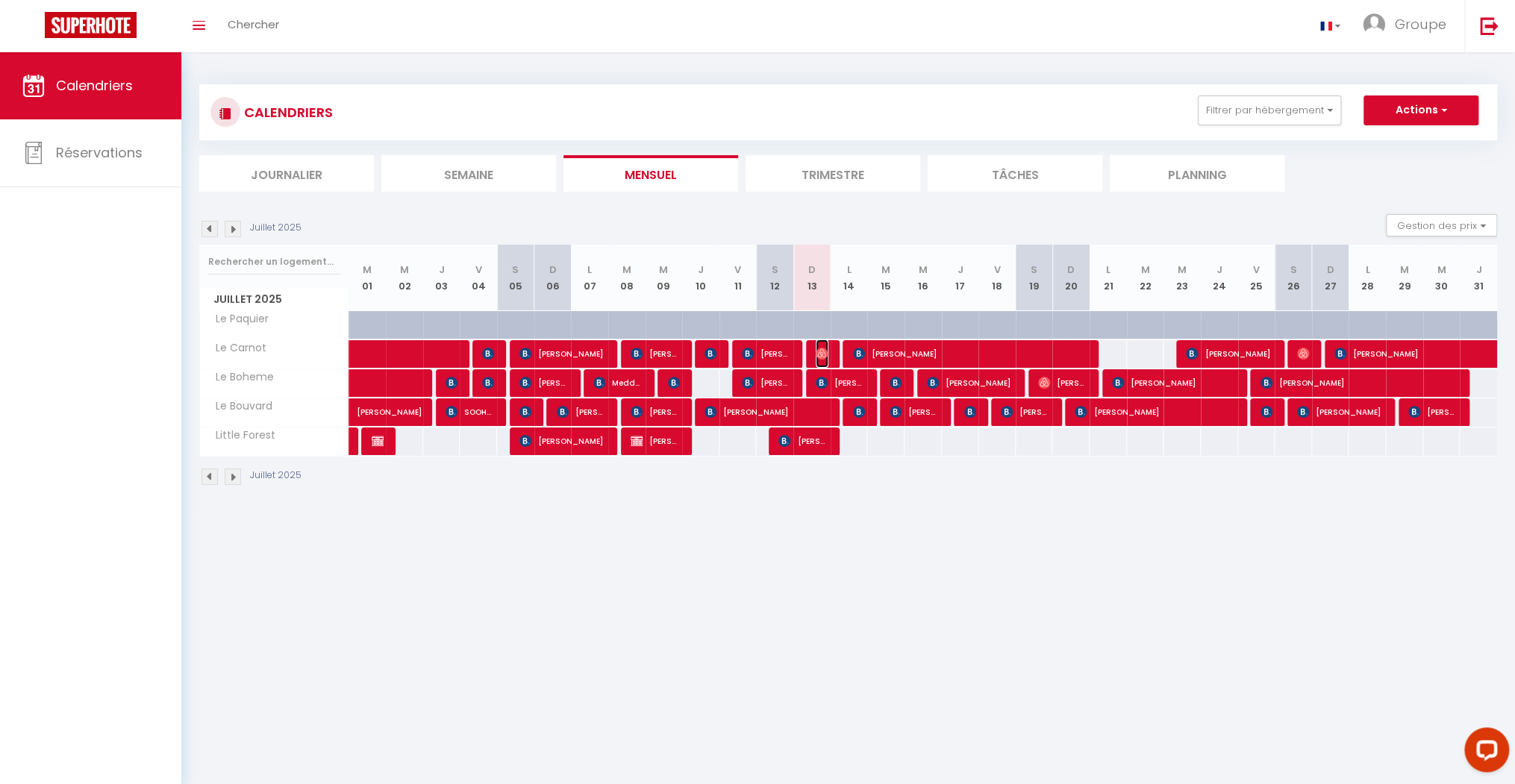 click on "[PERSON_NAME]" at bounding box center (822, 354) 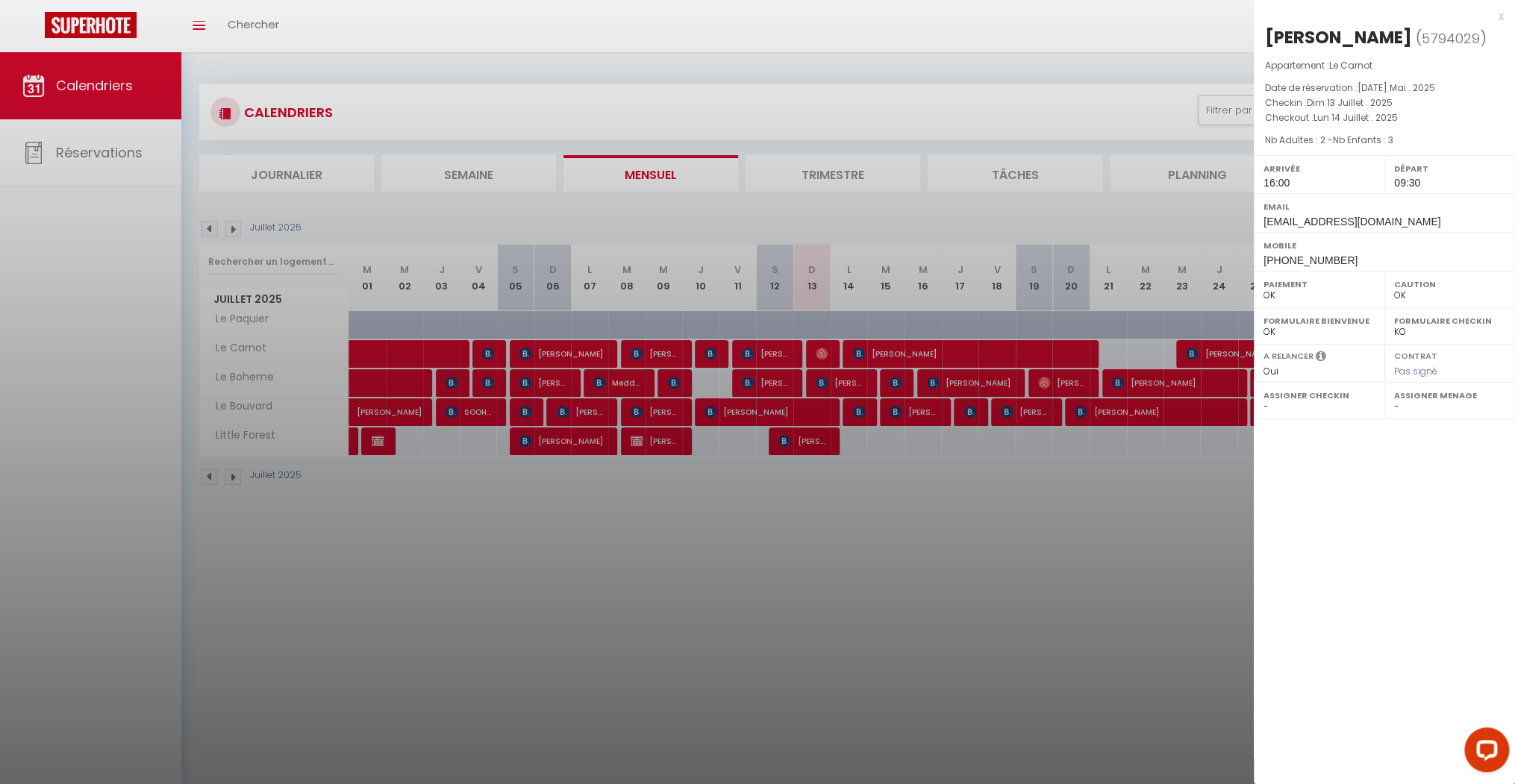 click at bounding box center [758, 392] 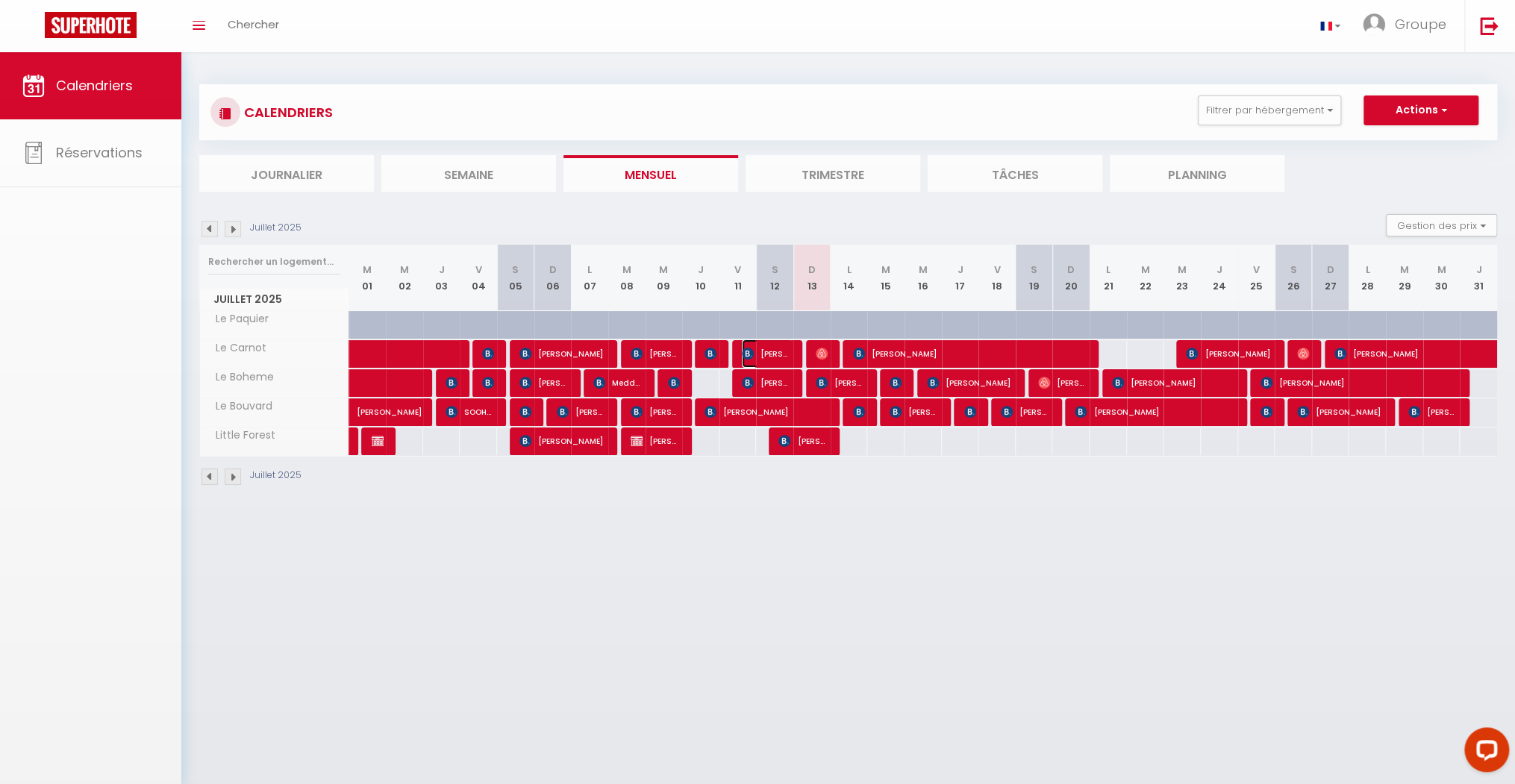 click on "[PERSON_NAME]" at bounding box center (766, 354) 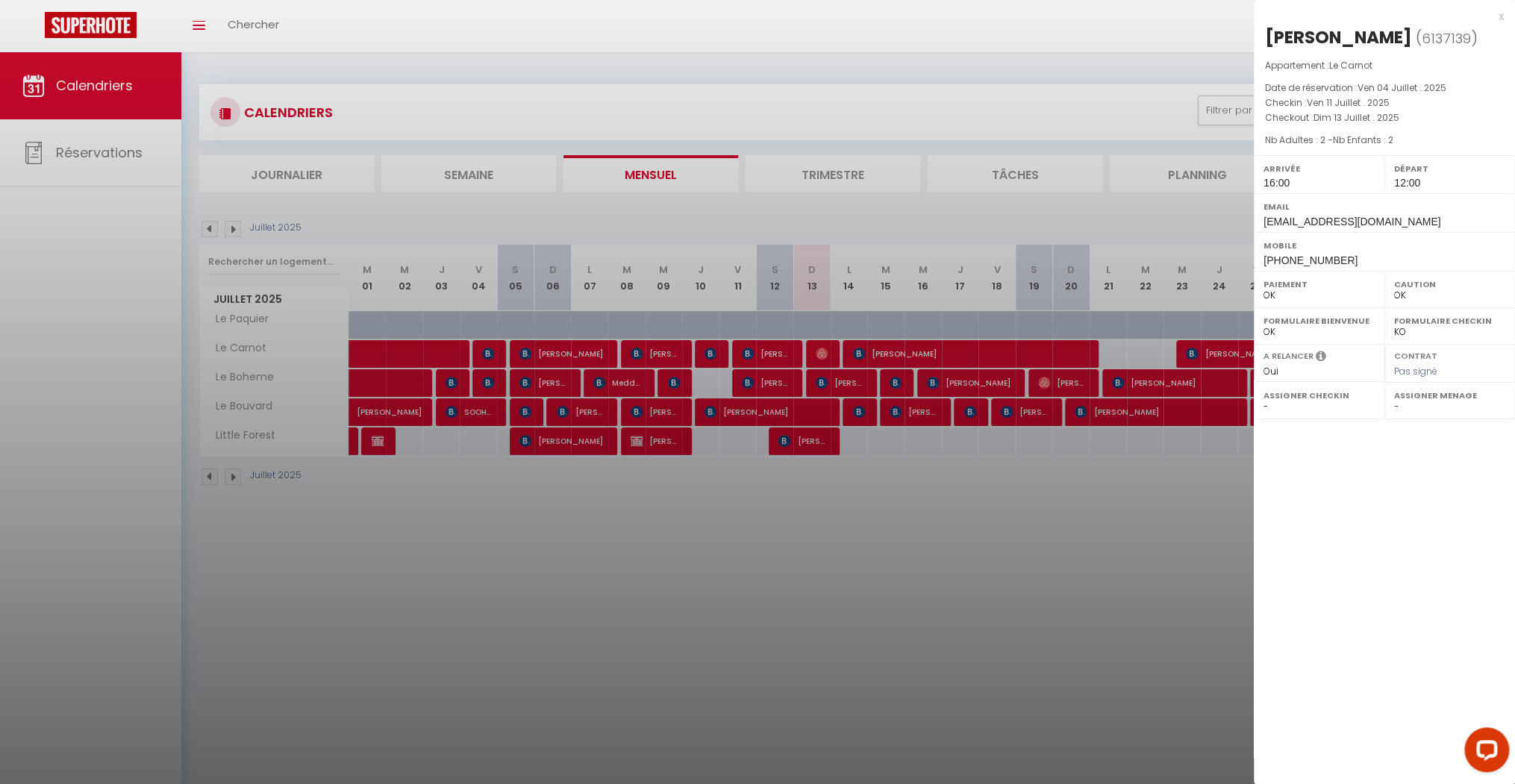 click at bounding box center (758, 392) 